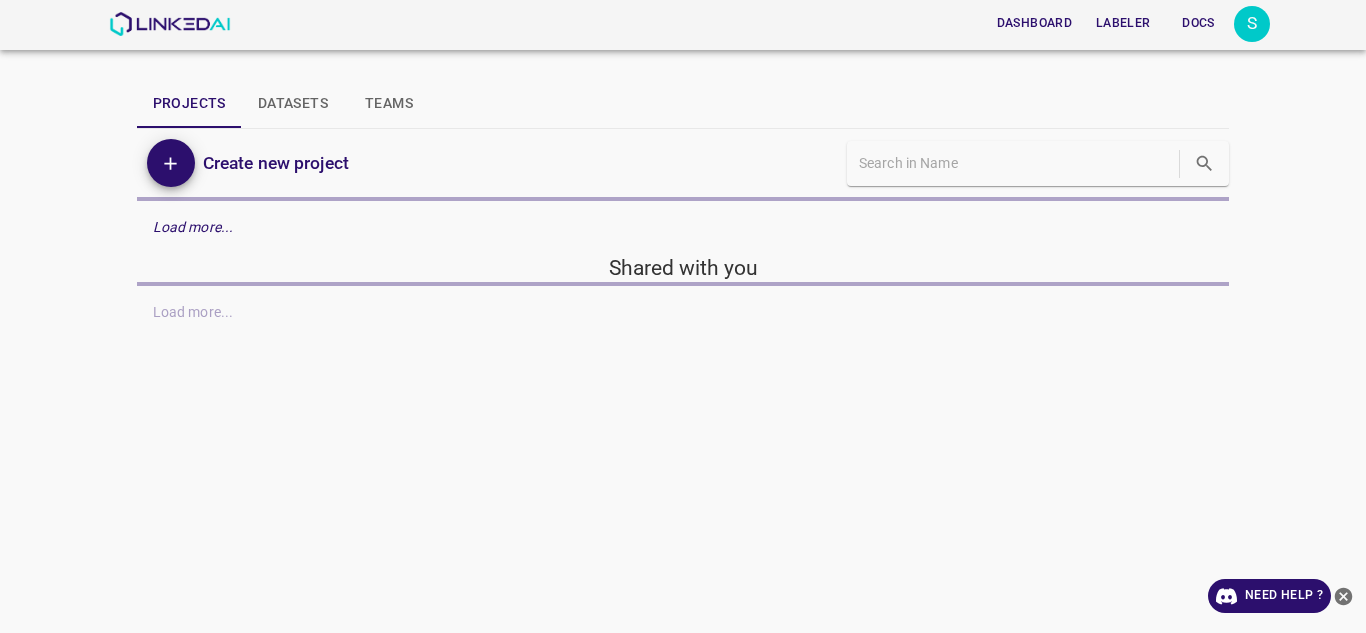 scroll, scrollTop: 0, scrollLeft: 0, axis: both 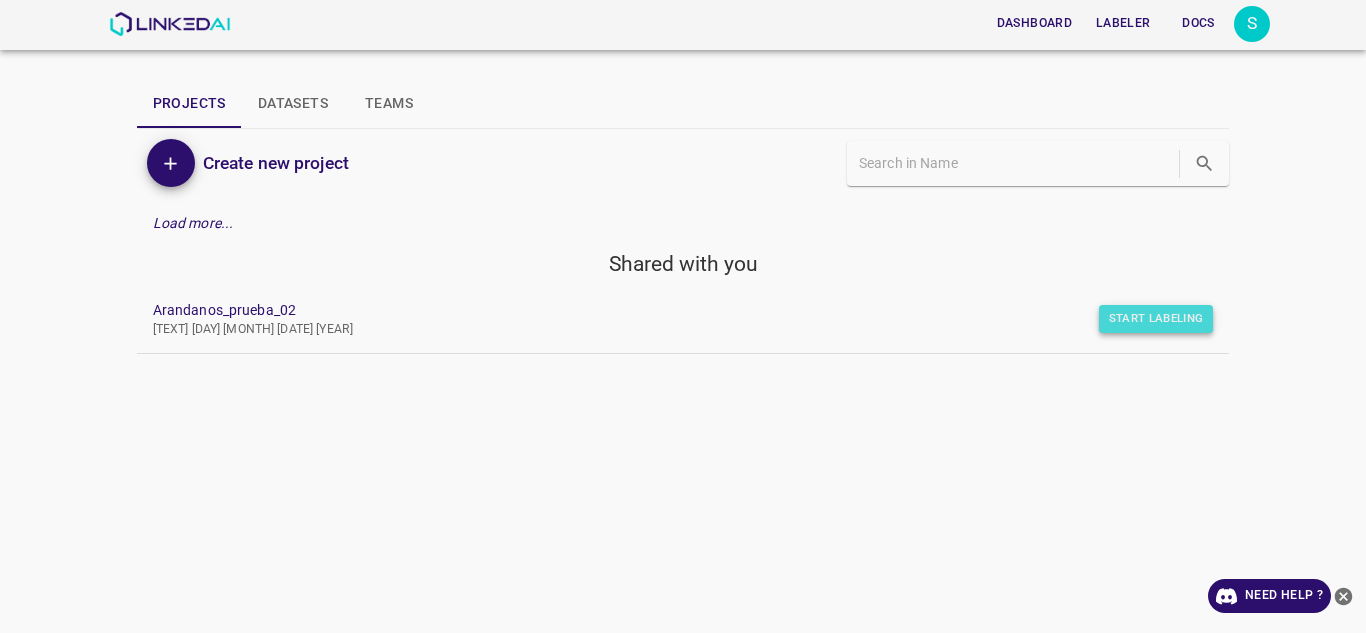 click on "Start Labeling" at bounding box center [1156, 319] 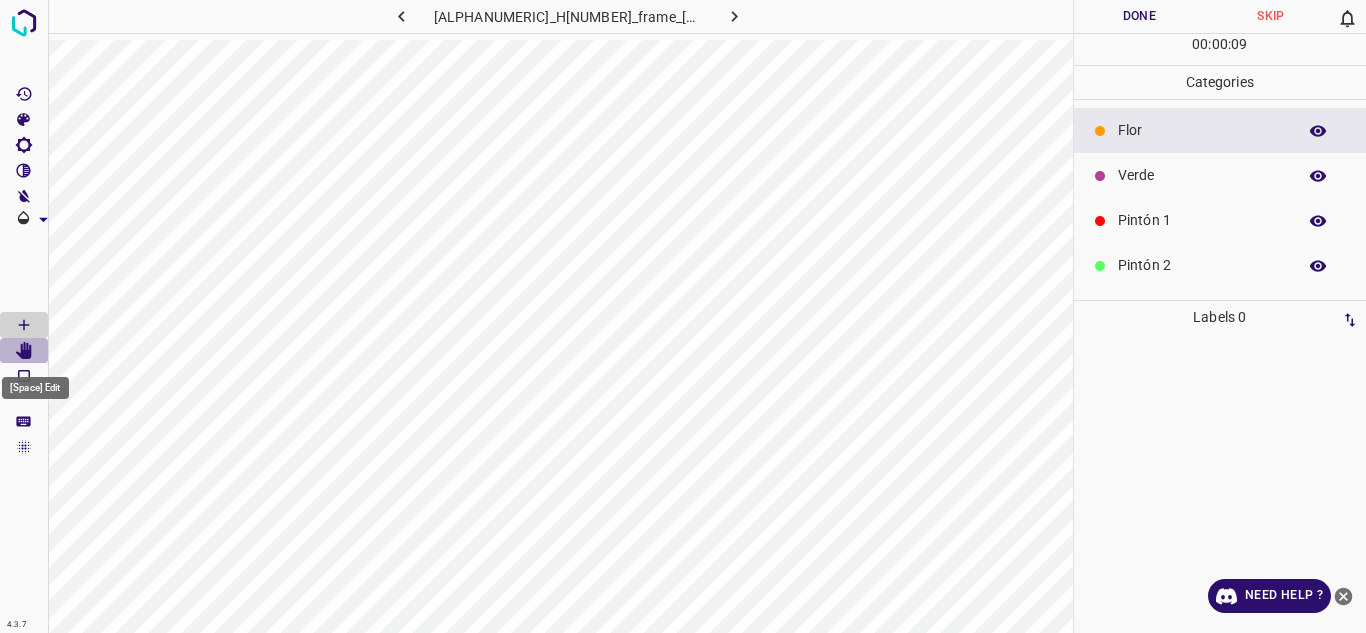 click 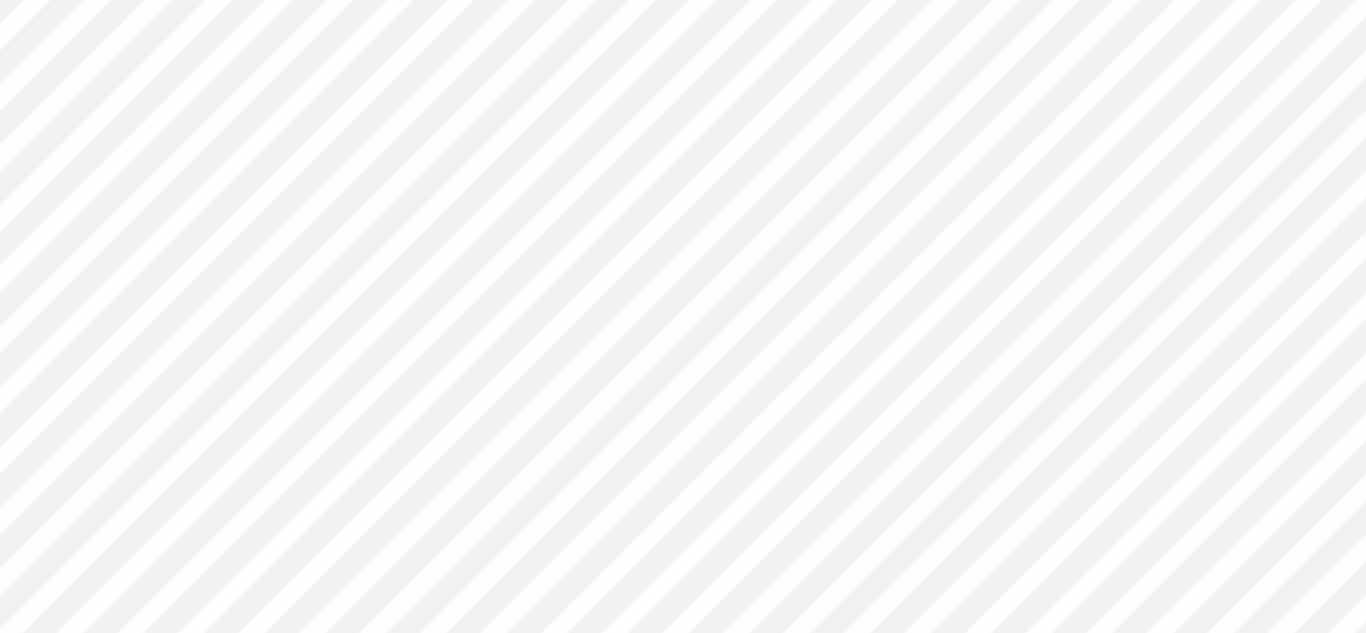 type 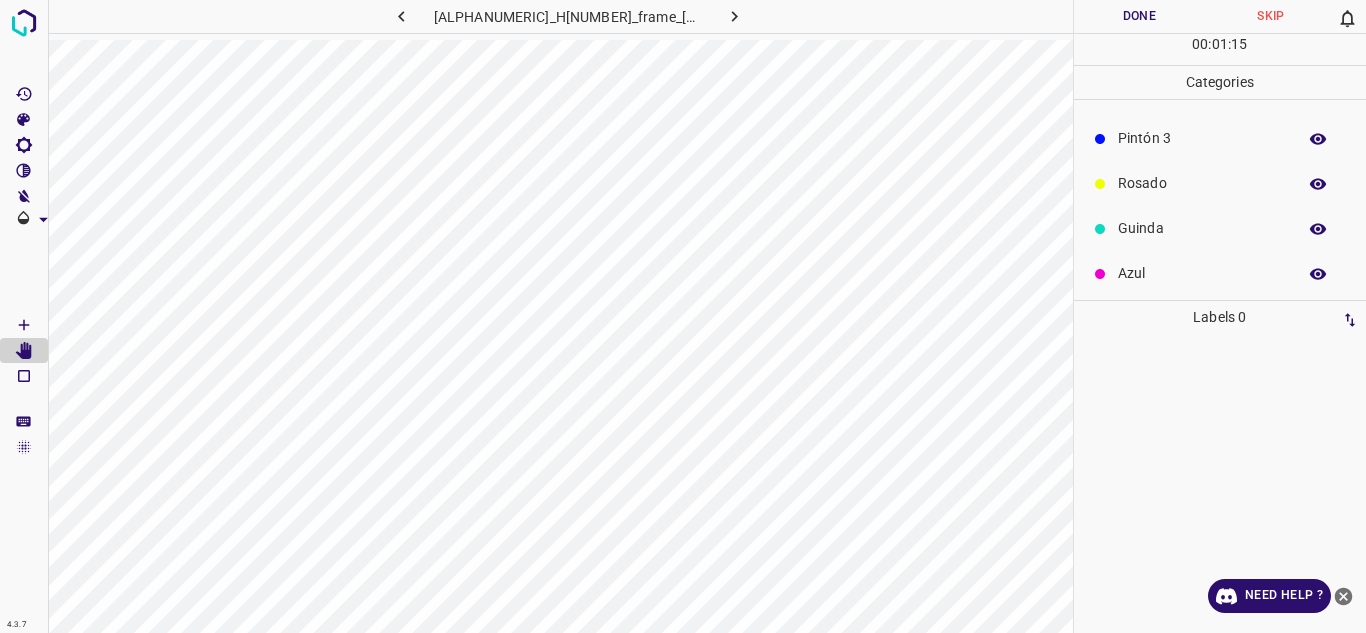 scroll, scrollTop: 176, scrollLeft: 0, axis: vertical 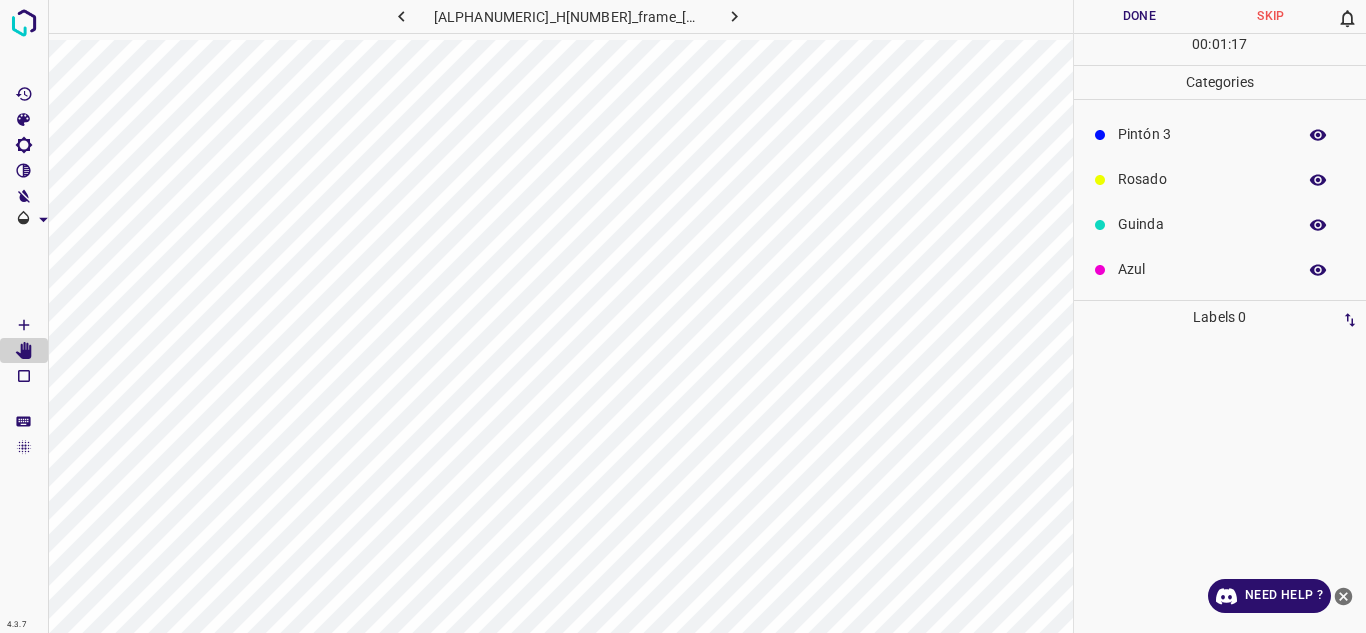 click on "Azul" at bounding box center (1202, 269) 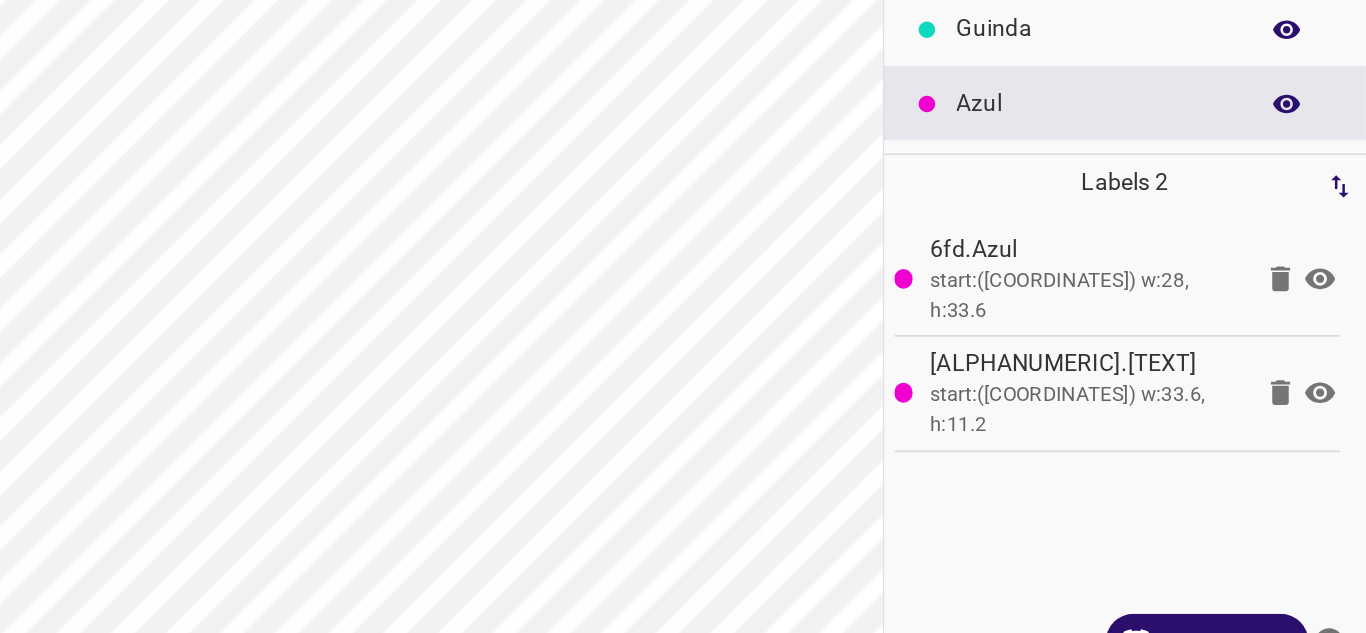 click 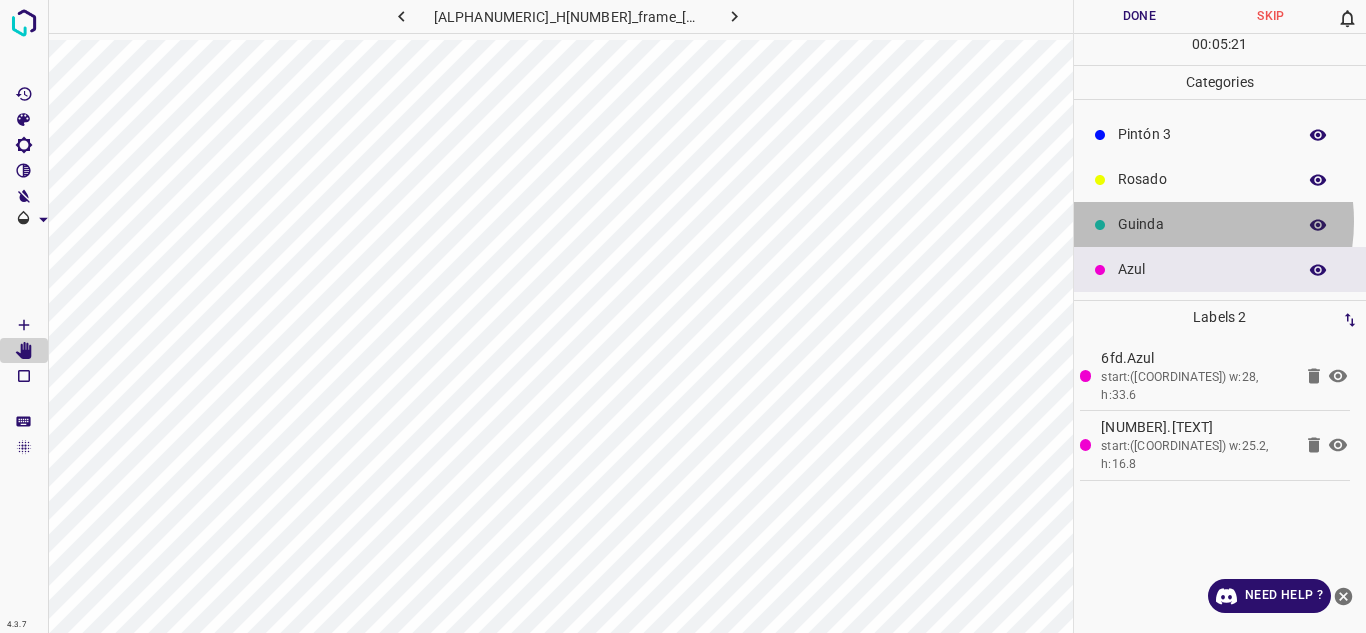click on "Guinda" at bounding box center [1202, 224] 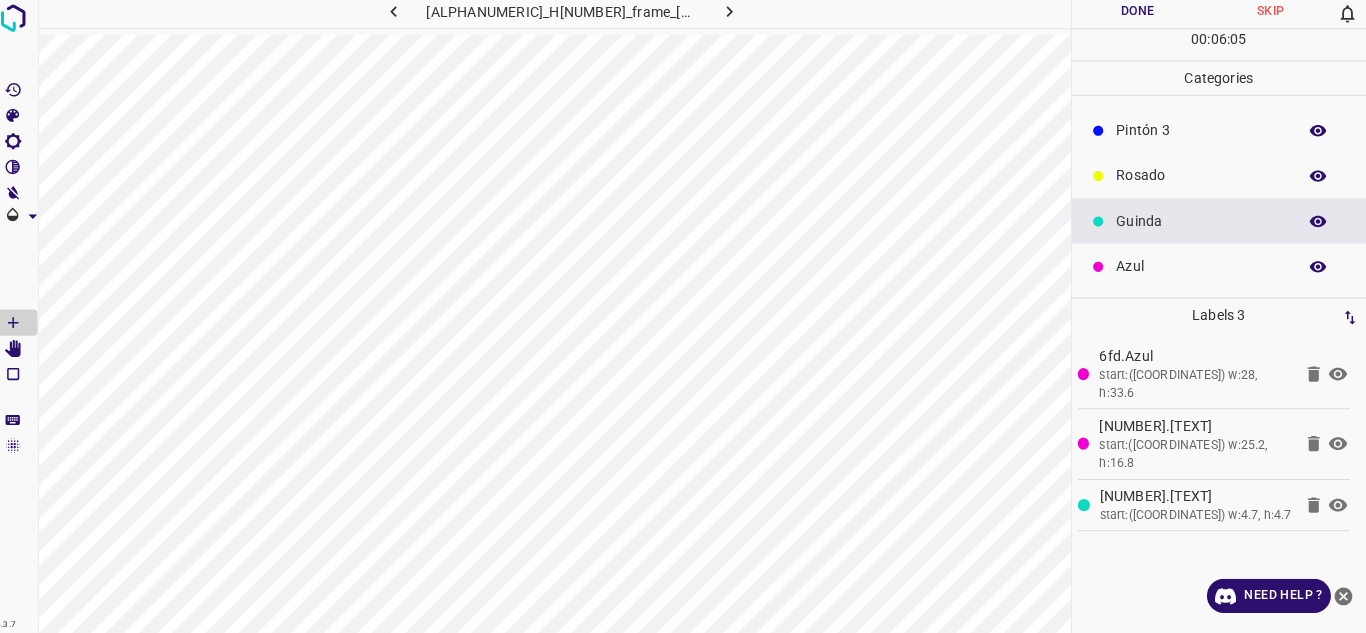 scroll, scrollTop: 0, scrollLeft: 0, axis: both 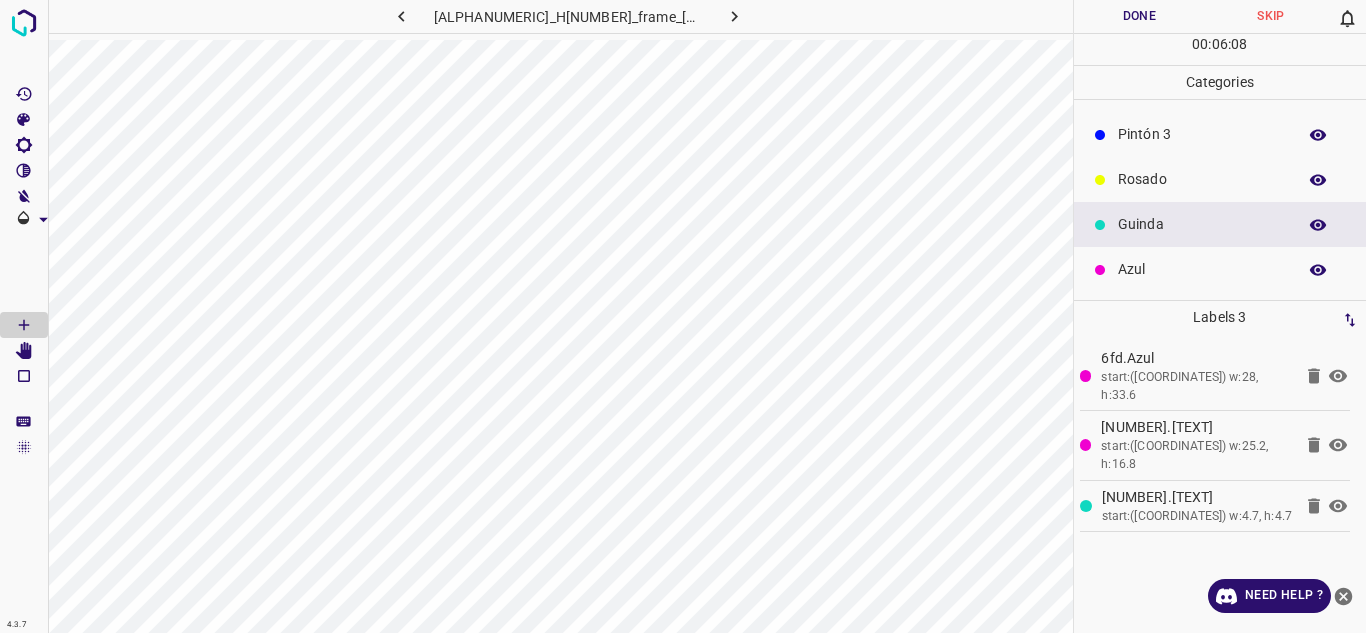 click 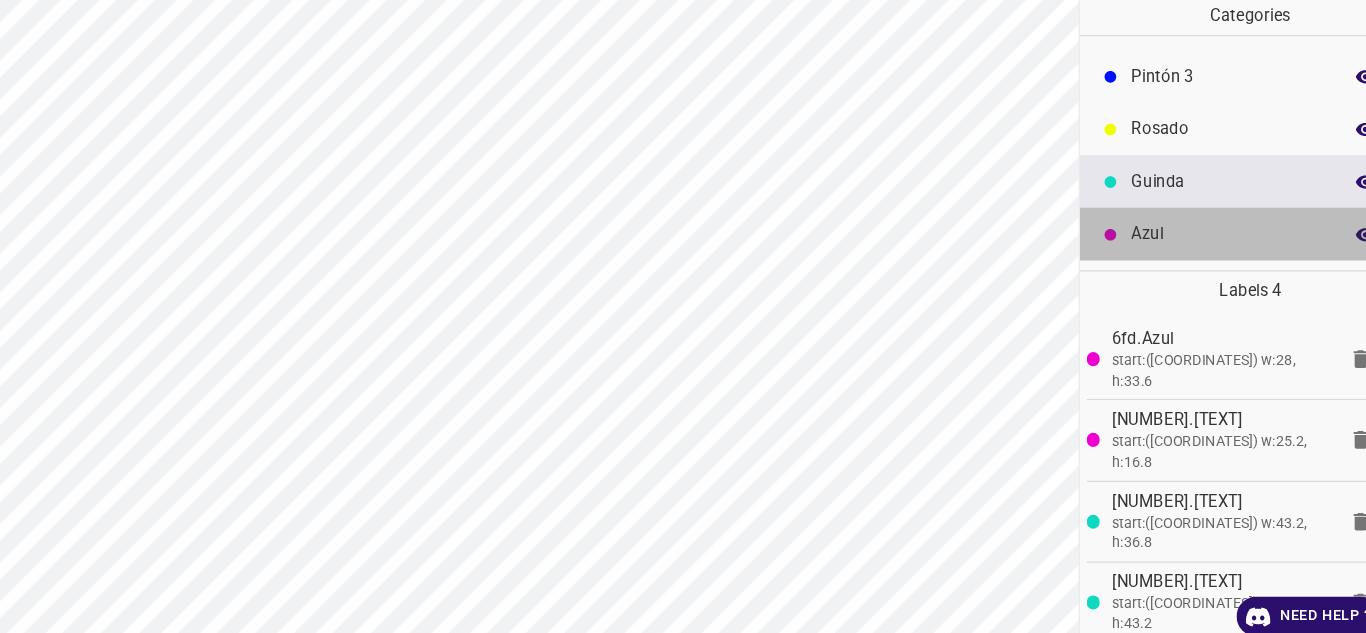 drag, startPoint x: 1187, startPoint y: 267, endPoint x: 1187, endPoint y: 279, distance: 12 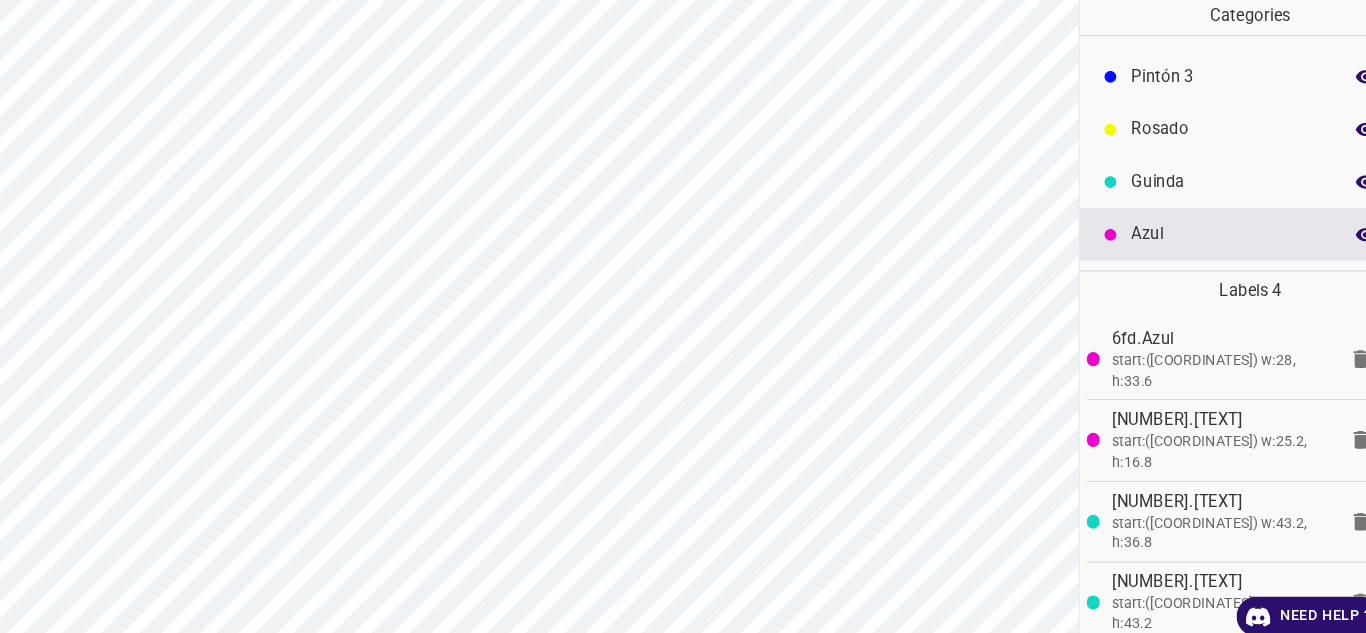 click on "Azul" at bounding box center (1202, 269) 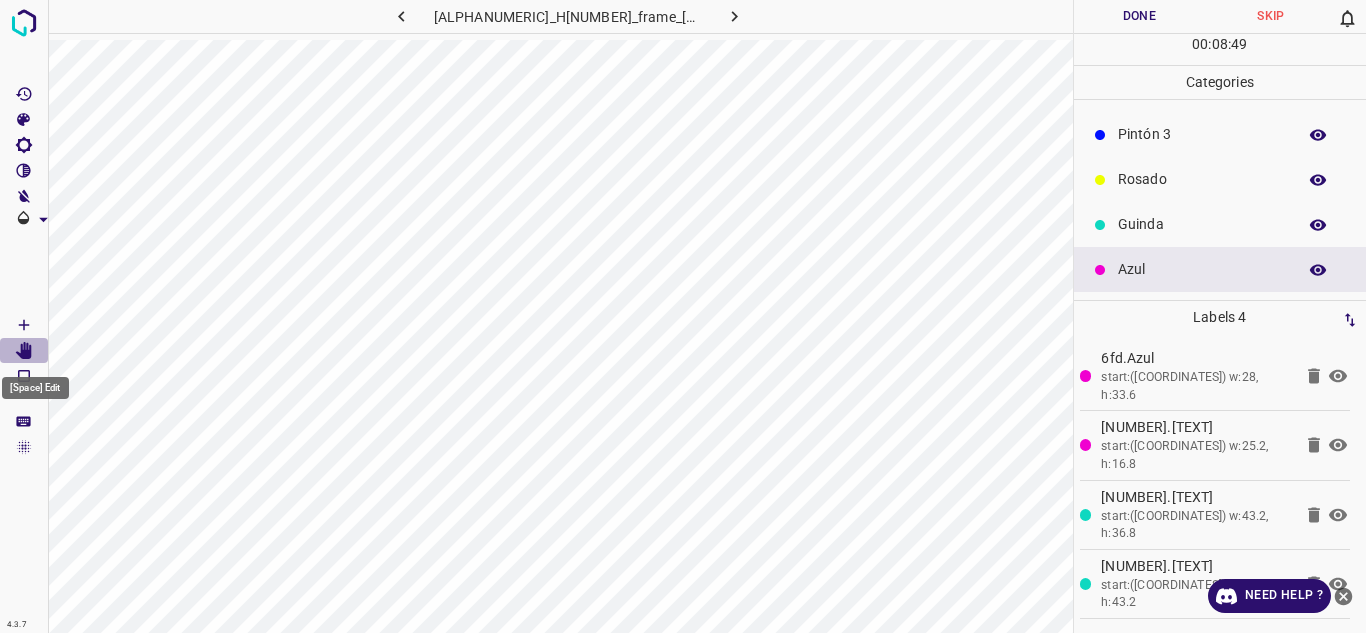 click 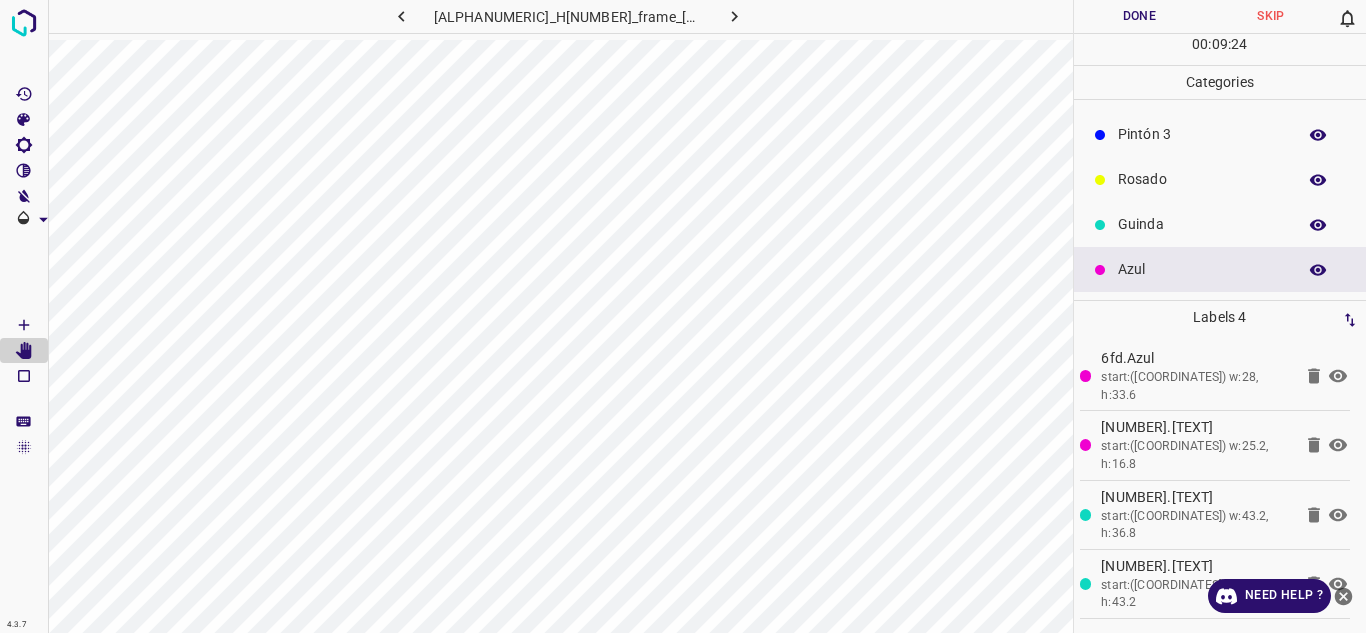 click 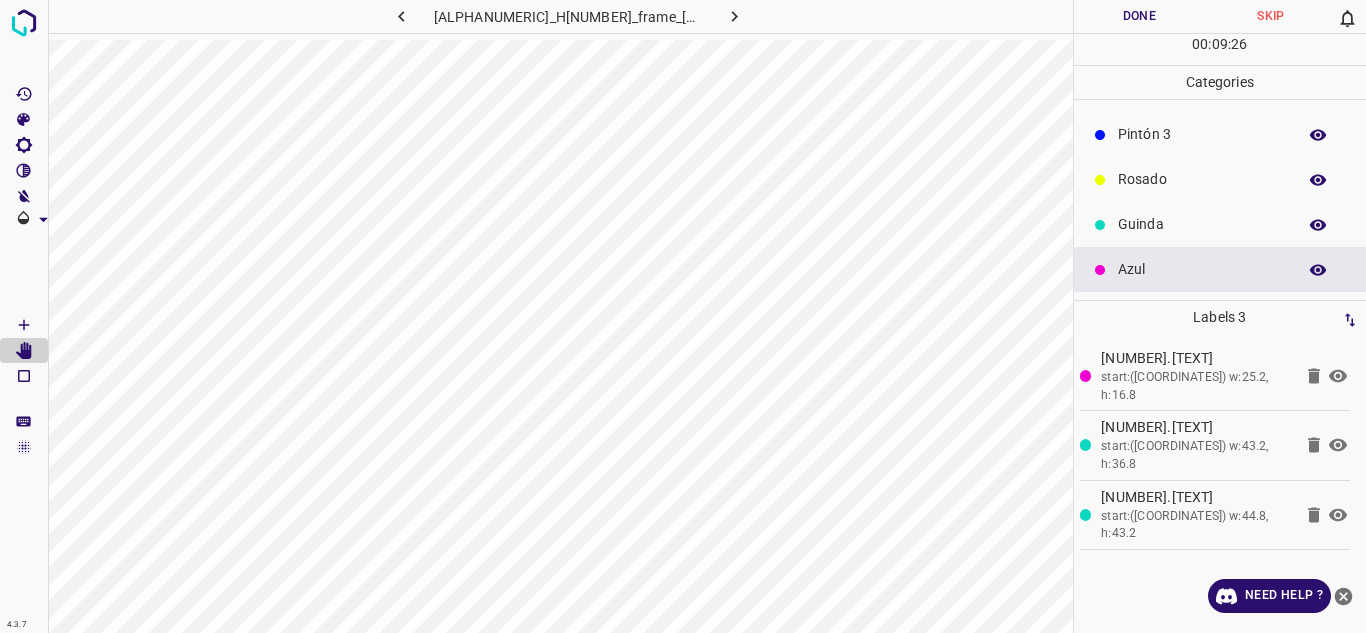 click 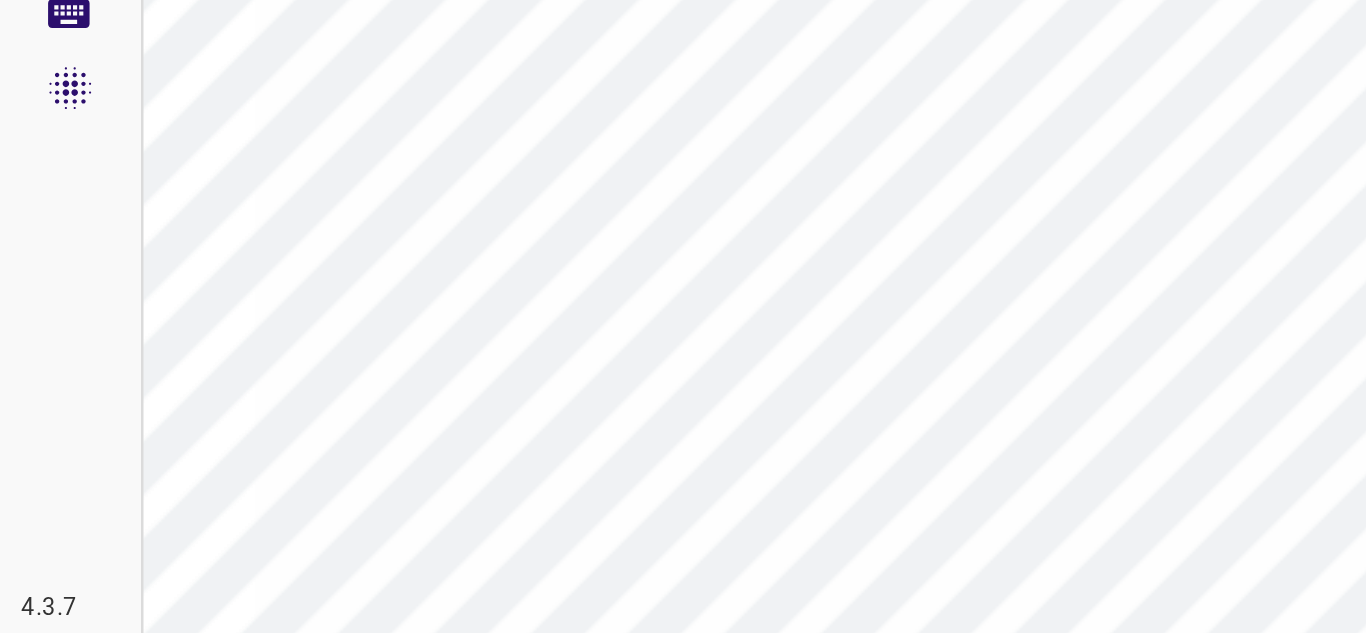 scroll, scrollTop: 0, scrollLeft: 0, axis: both 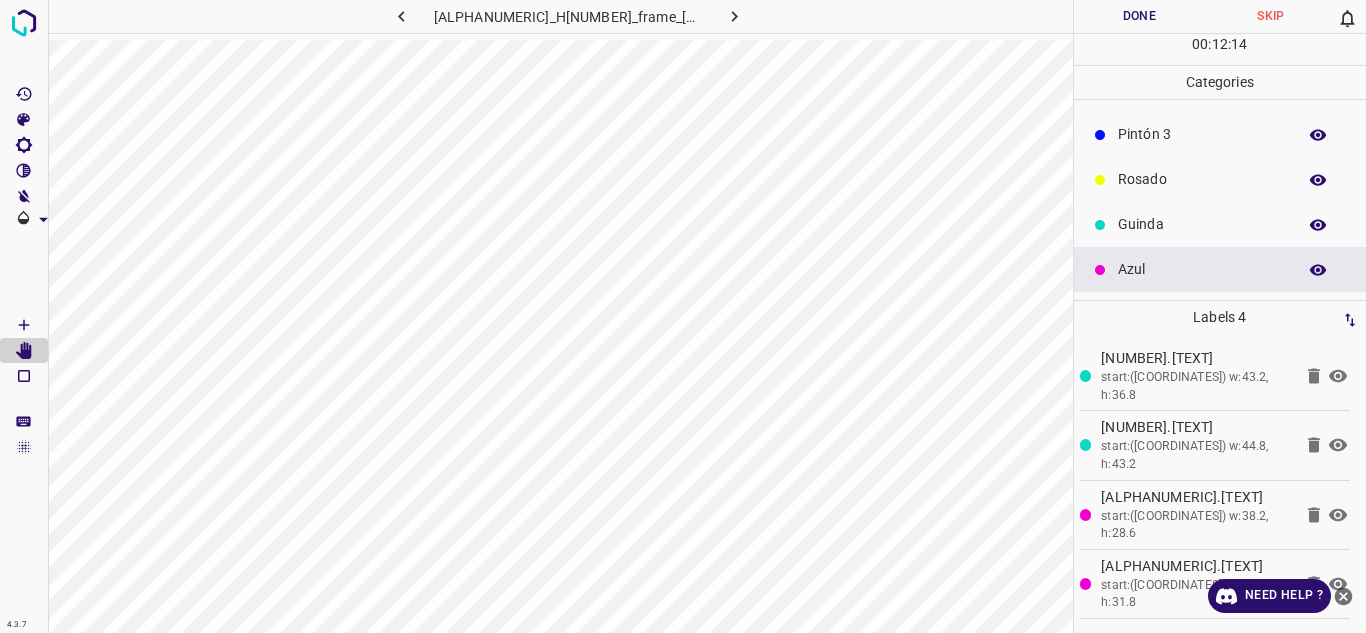 click on "Guinda" at bounding box center (1202, 224) 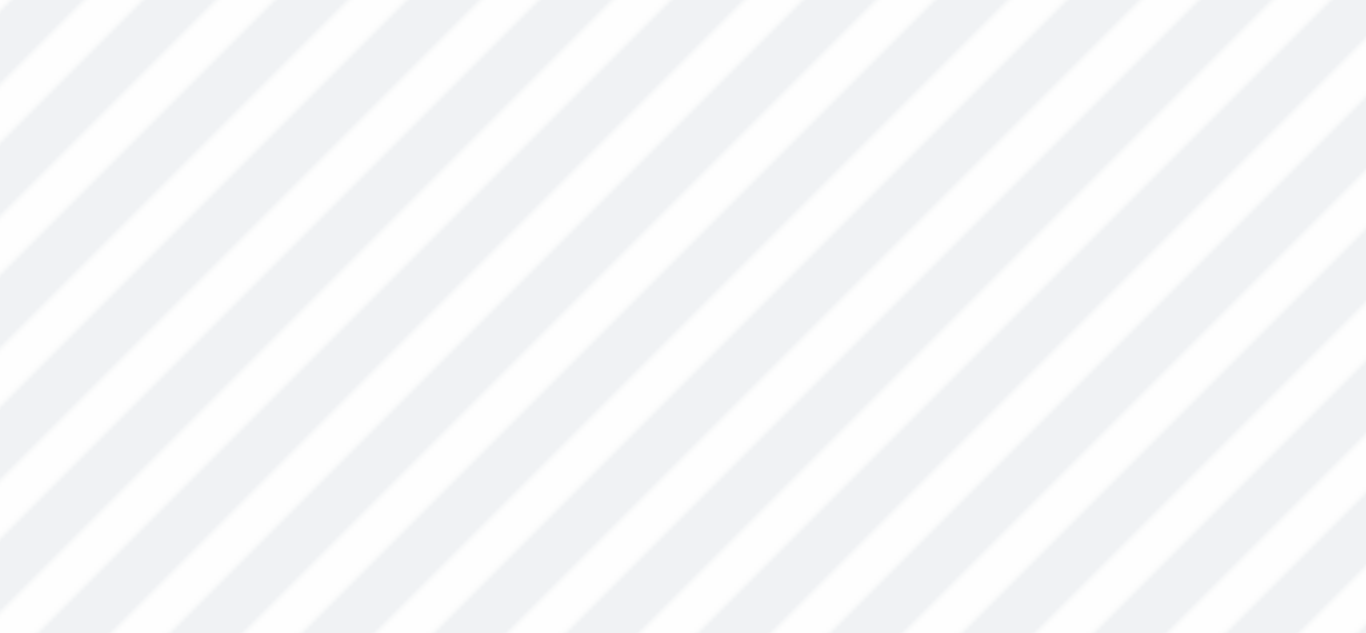 scroll, scrollTop: 0, scrollLeft: 0, axis: both 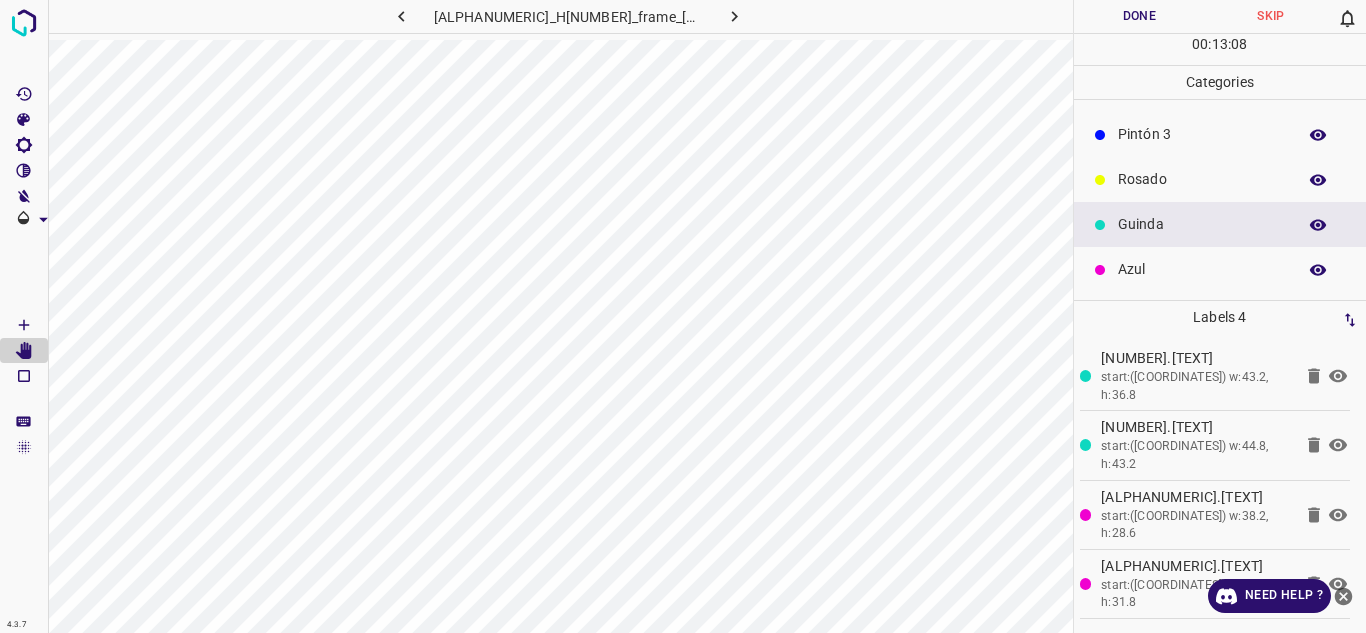 click 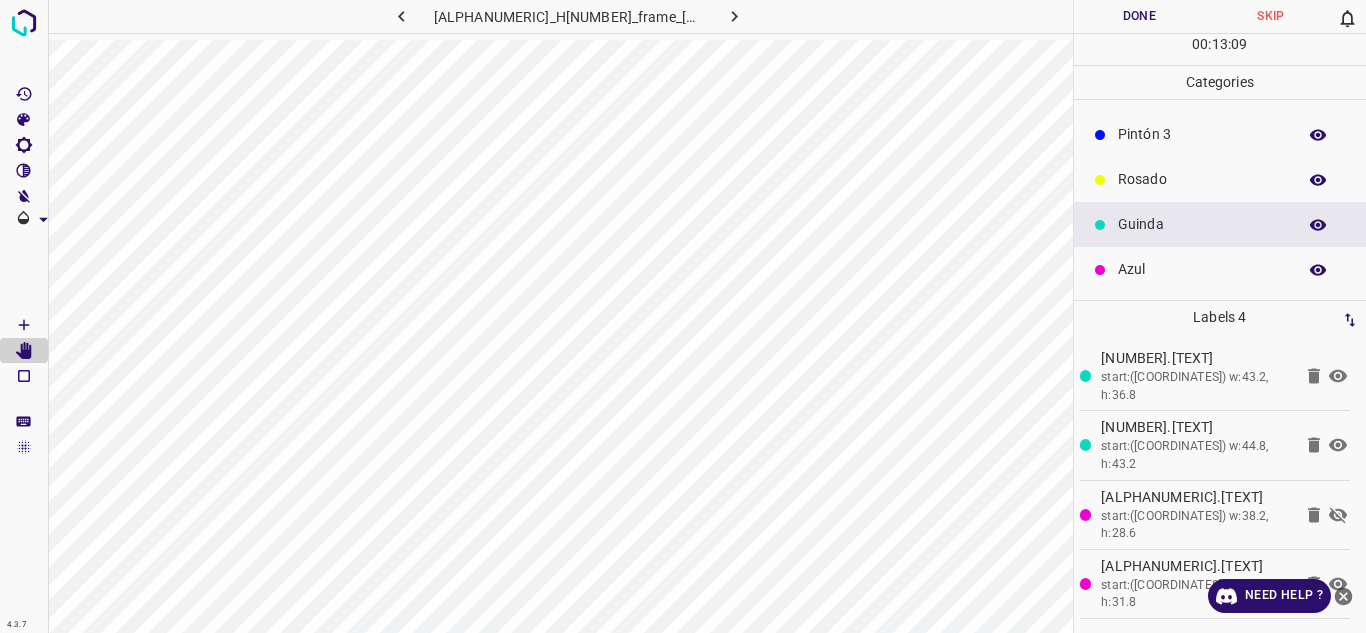click 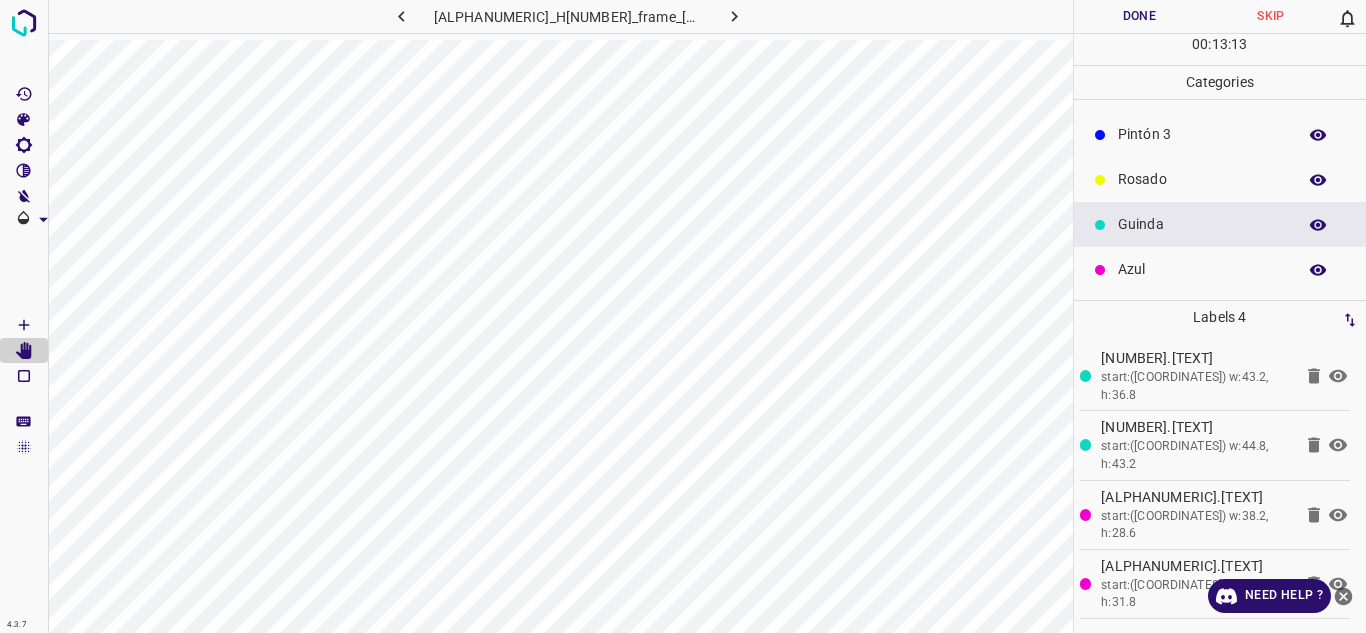 click 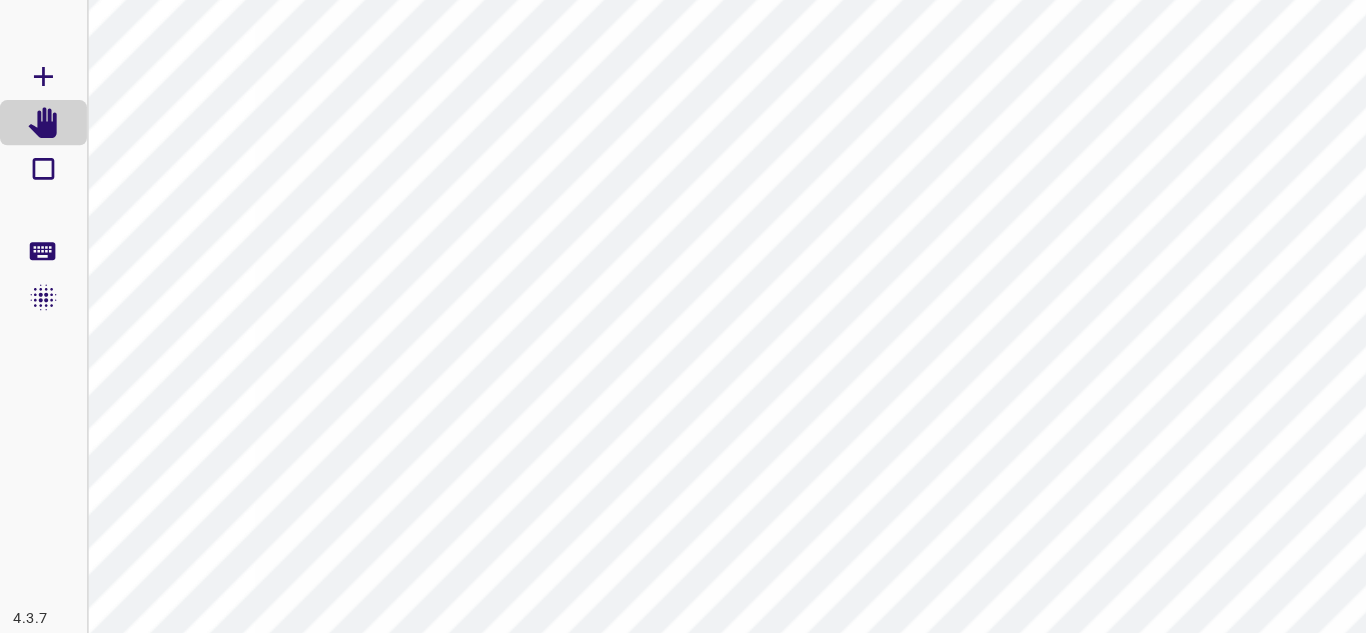 scroll, scrollTop: 0, scrollLeft: 0, axis: both 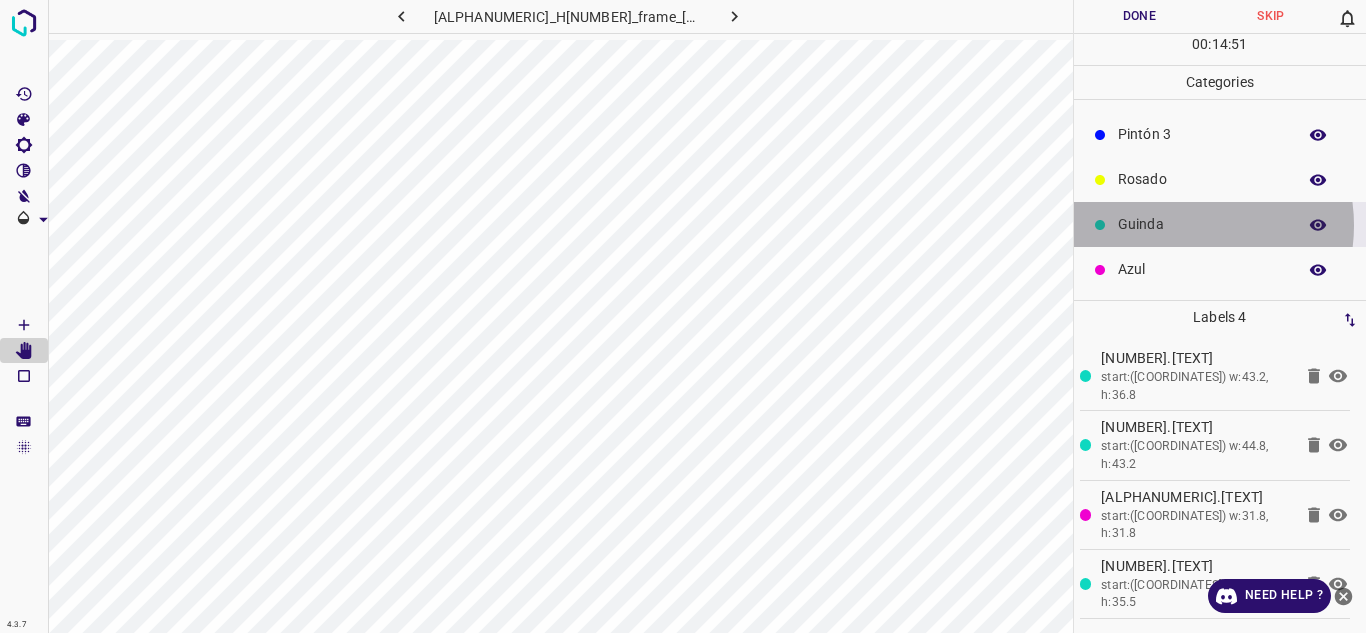 click on "Guinda" at bounding box center [1202, 224] 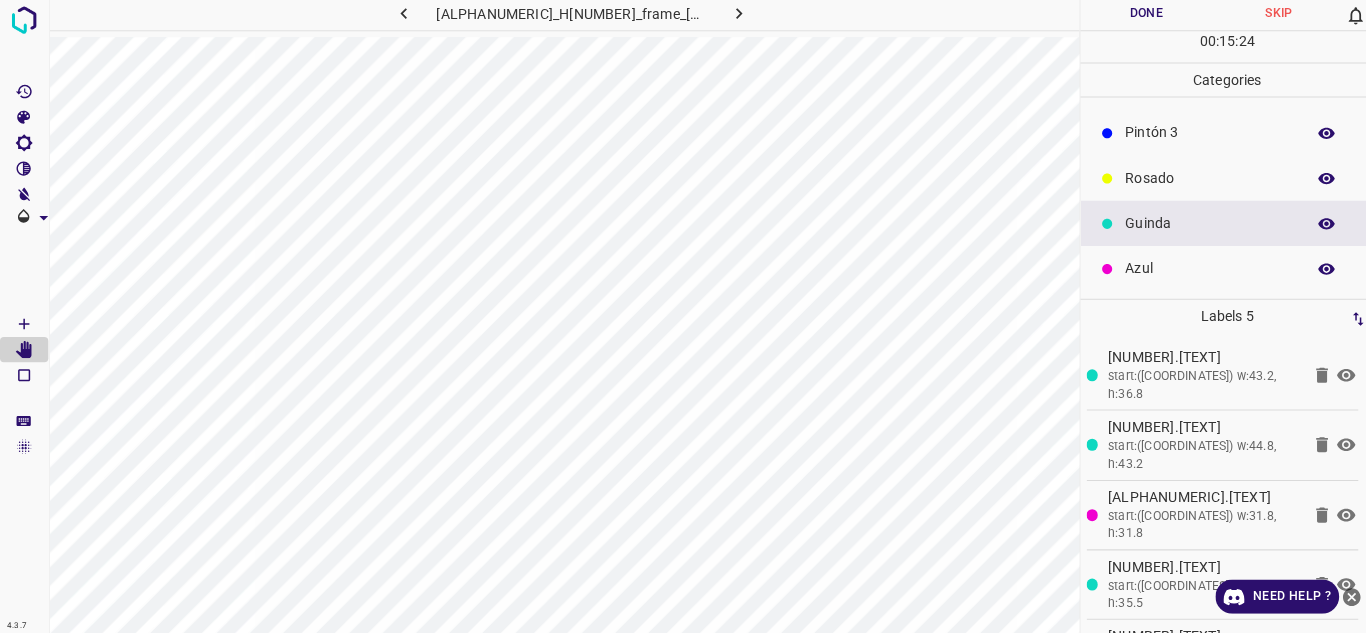 scroll, scrollTop: 0, scrollLeft: 0, axis: both 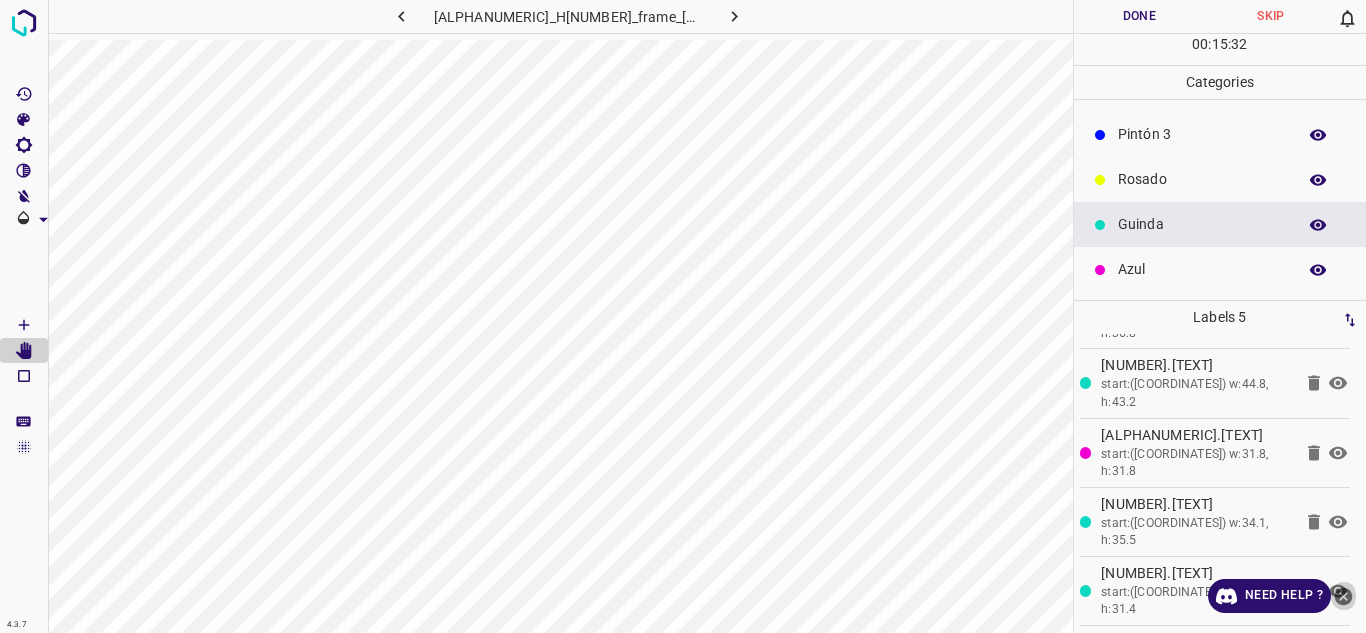 click 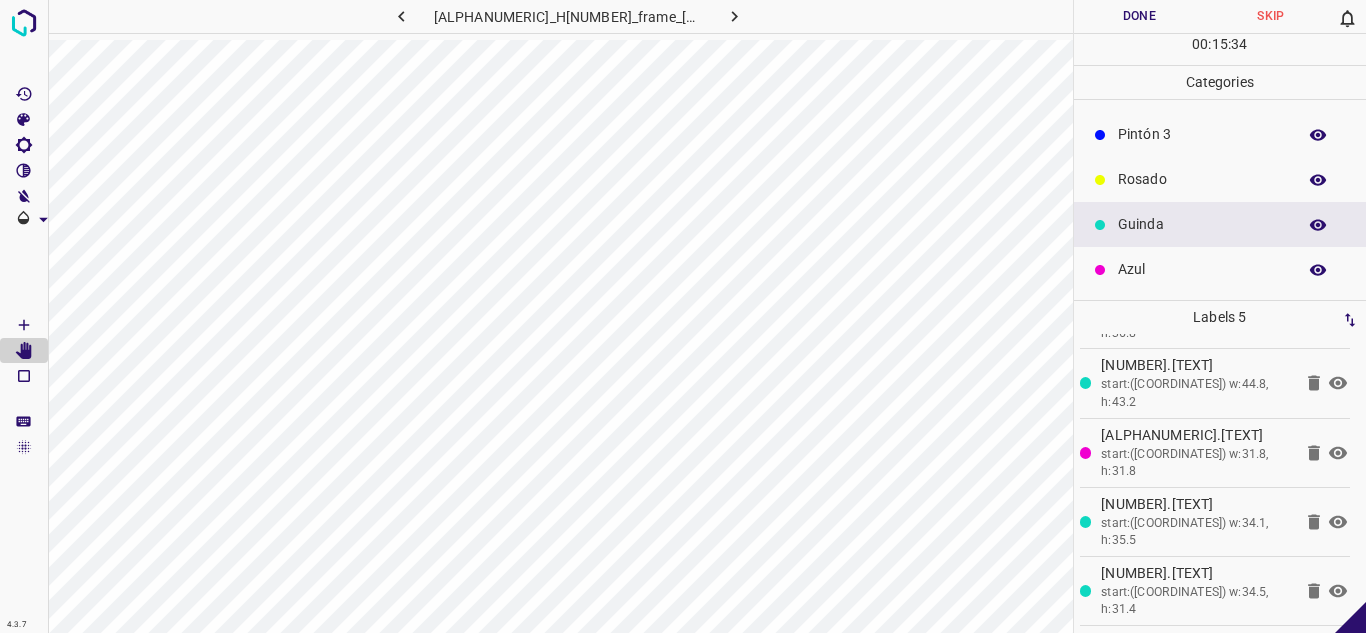 click 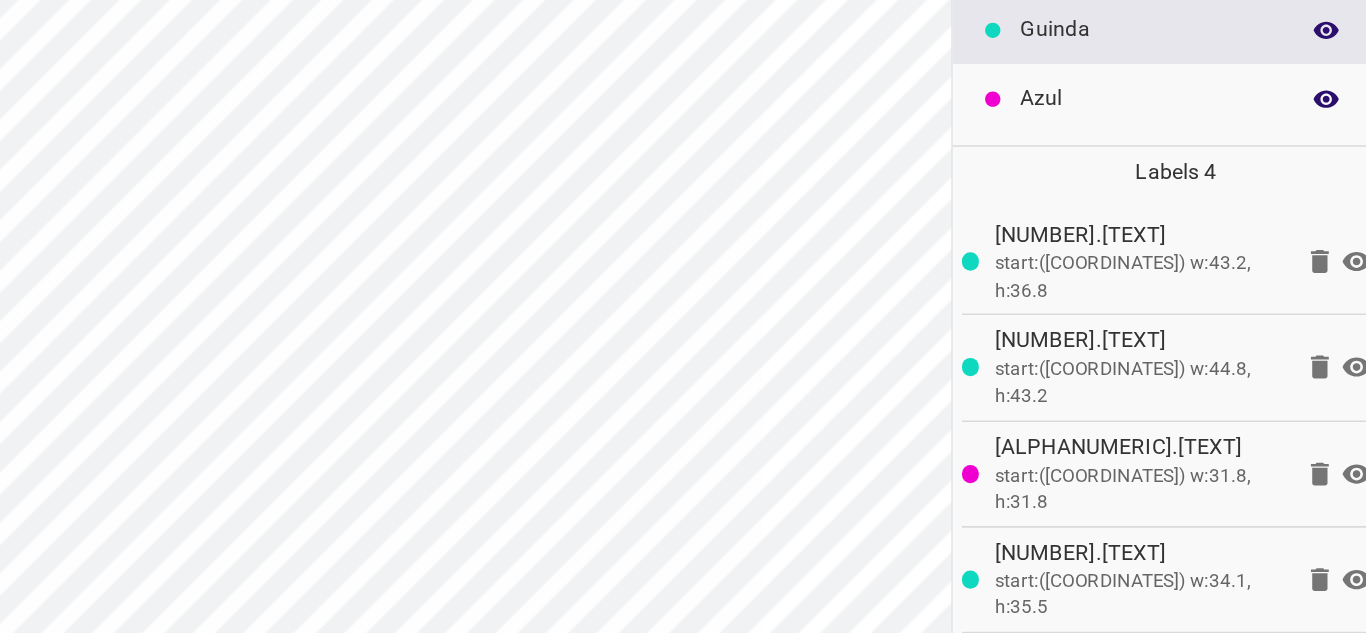 scroll, scrollTop: 0, scrollLeft: 0, axis: both 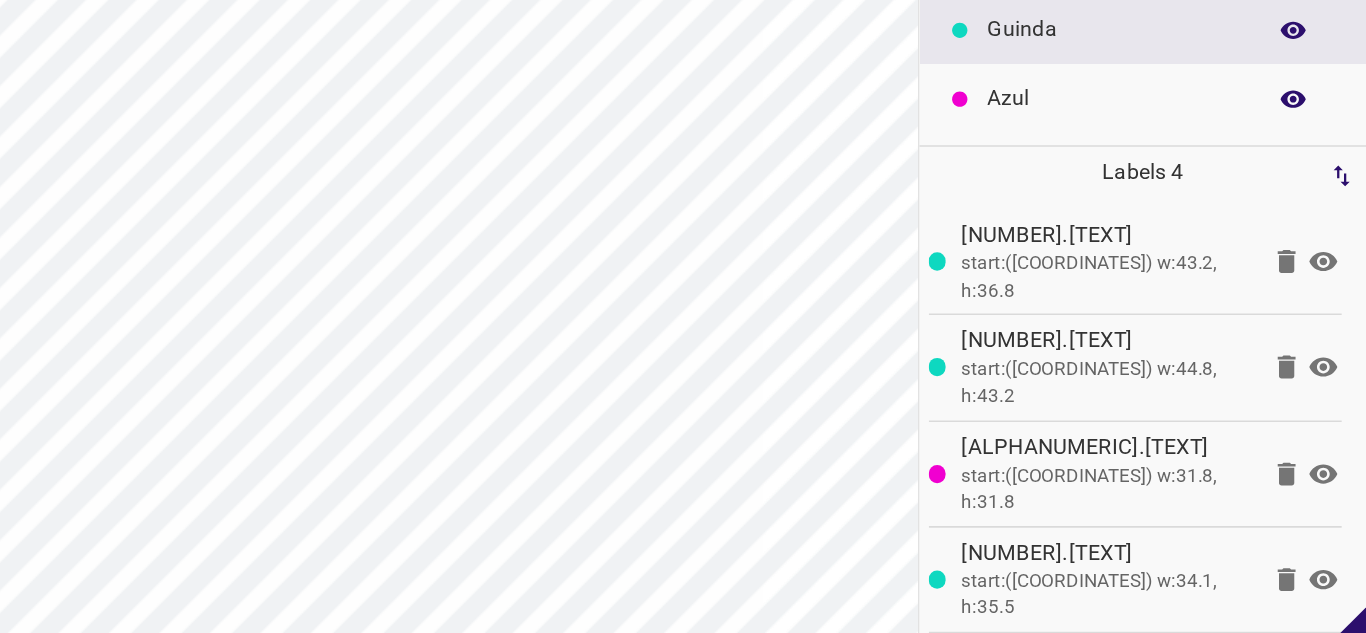 click on "Guinda" at bounding box center [1220, 224] 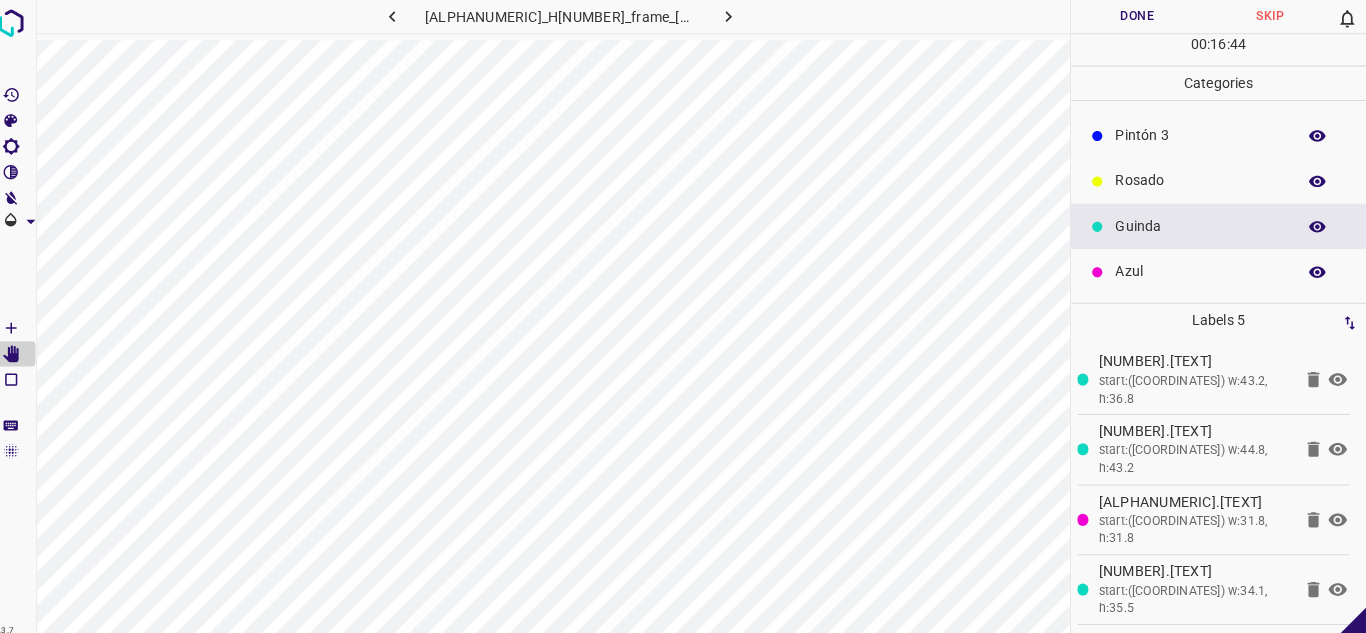scroll, scrollTop: 0, scrollLeft: 0, axis: both 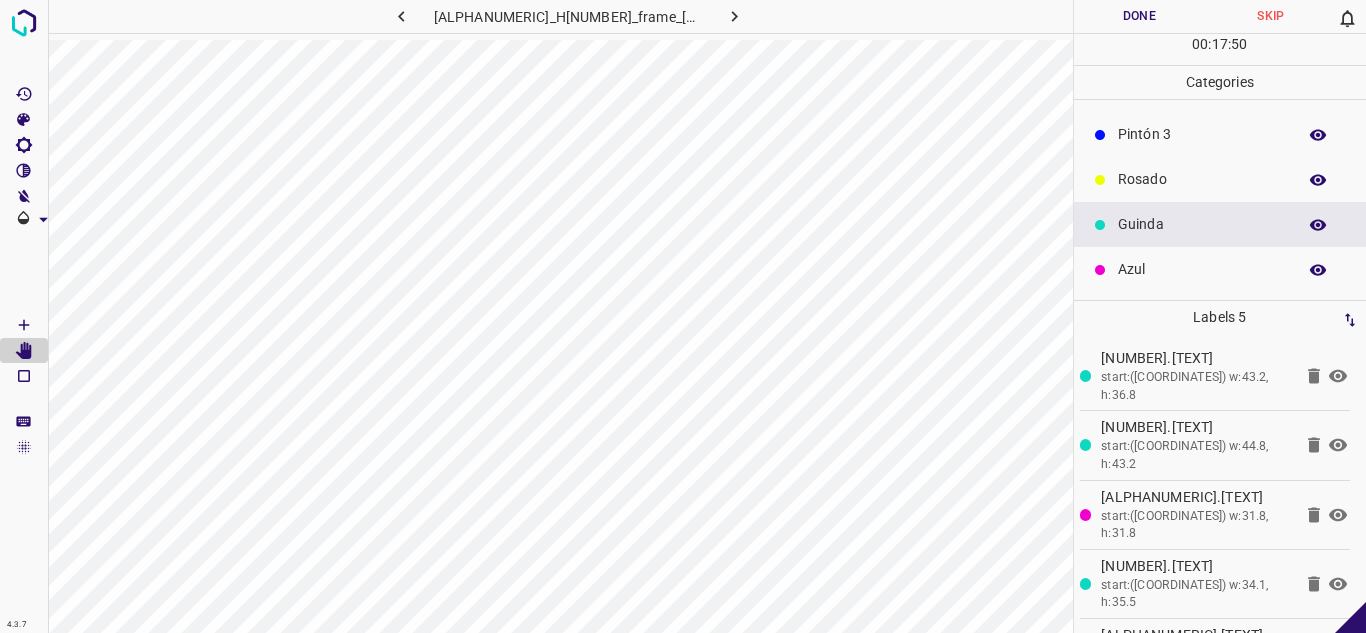 drag, startPoint x: 1349, startPoint y: 214, endPoint x: 1365, endPoint y: 236, distance: 27.202942 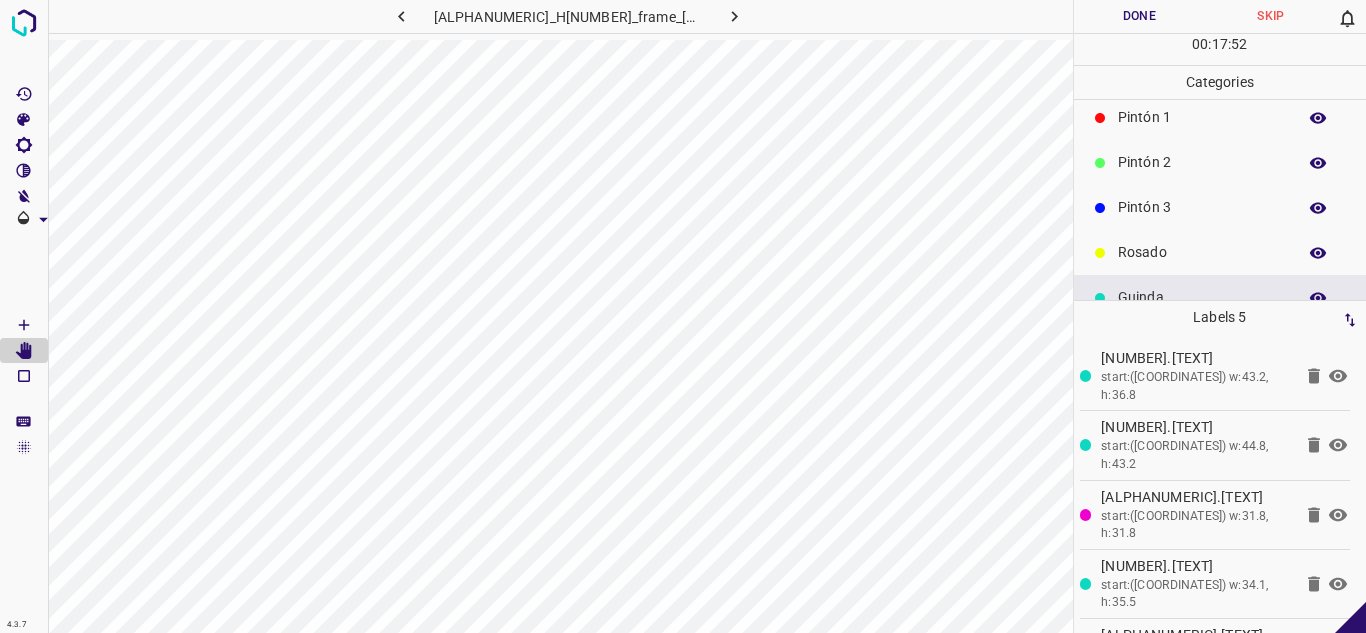 scroll, scrollTop: 84, scrollLeft: 0, axis: vertical 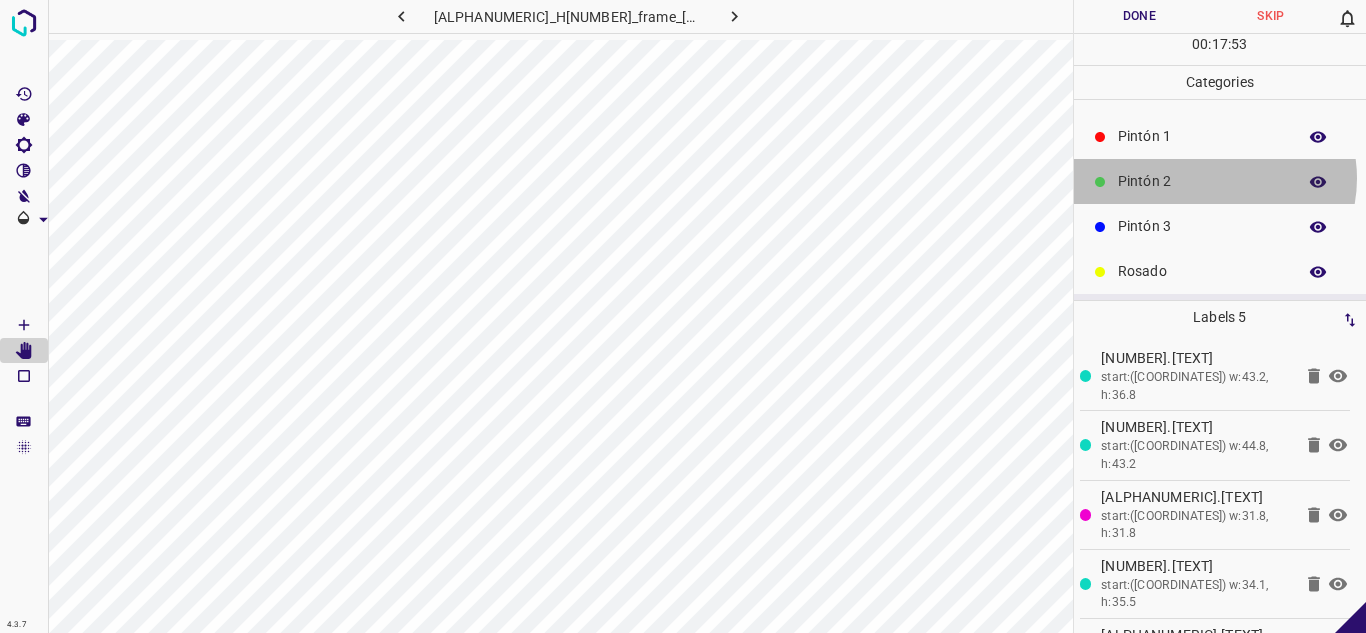 click on "Pintón 2" at bounding box center (1202, 181) 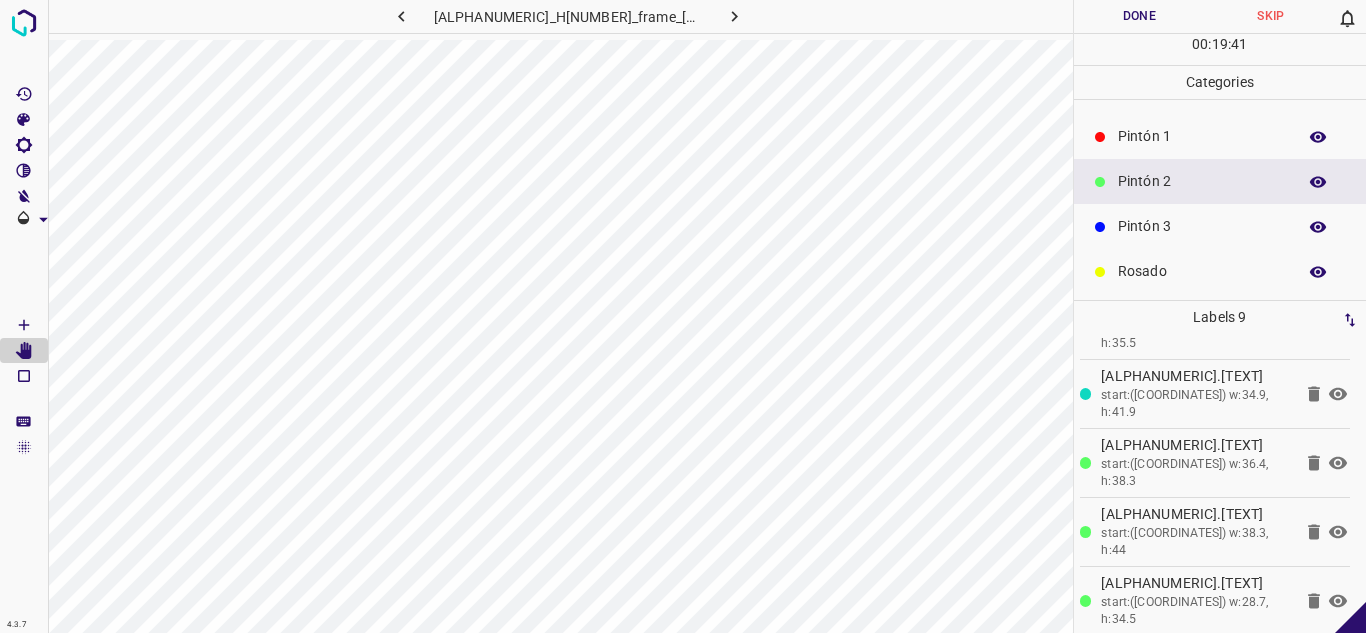scroll, scrollTop: 338, scrollLeft: 0, axis: vertical 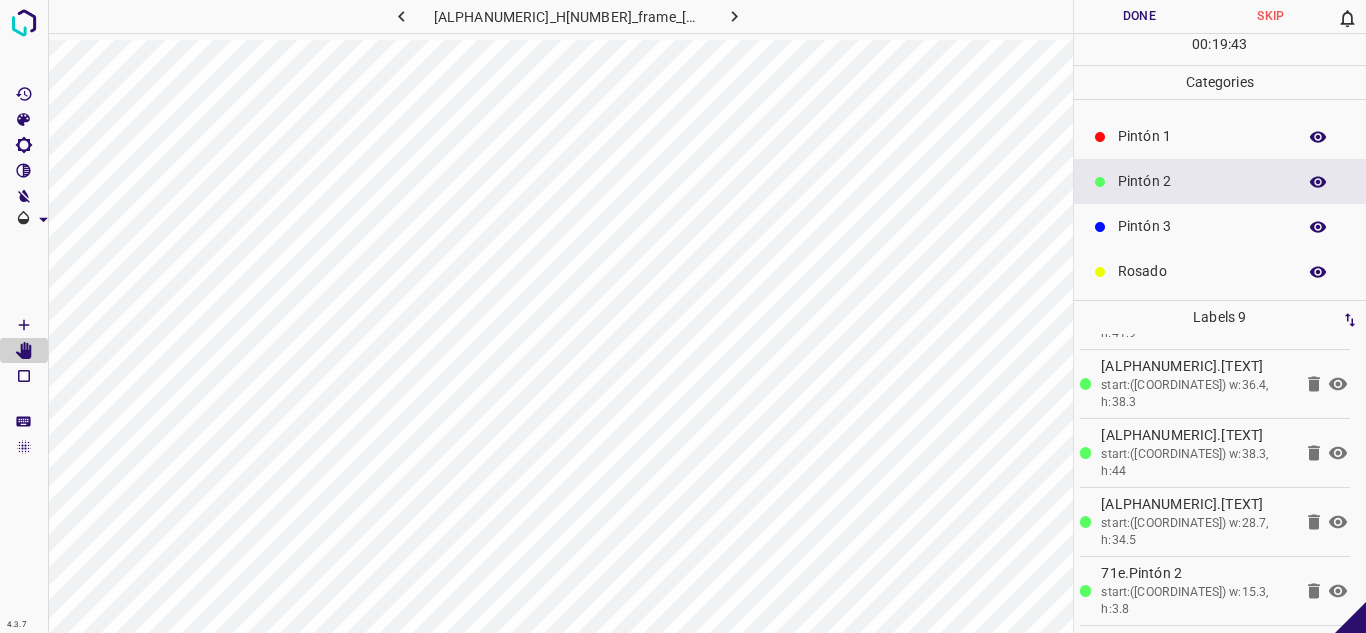 click 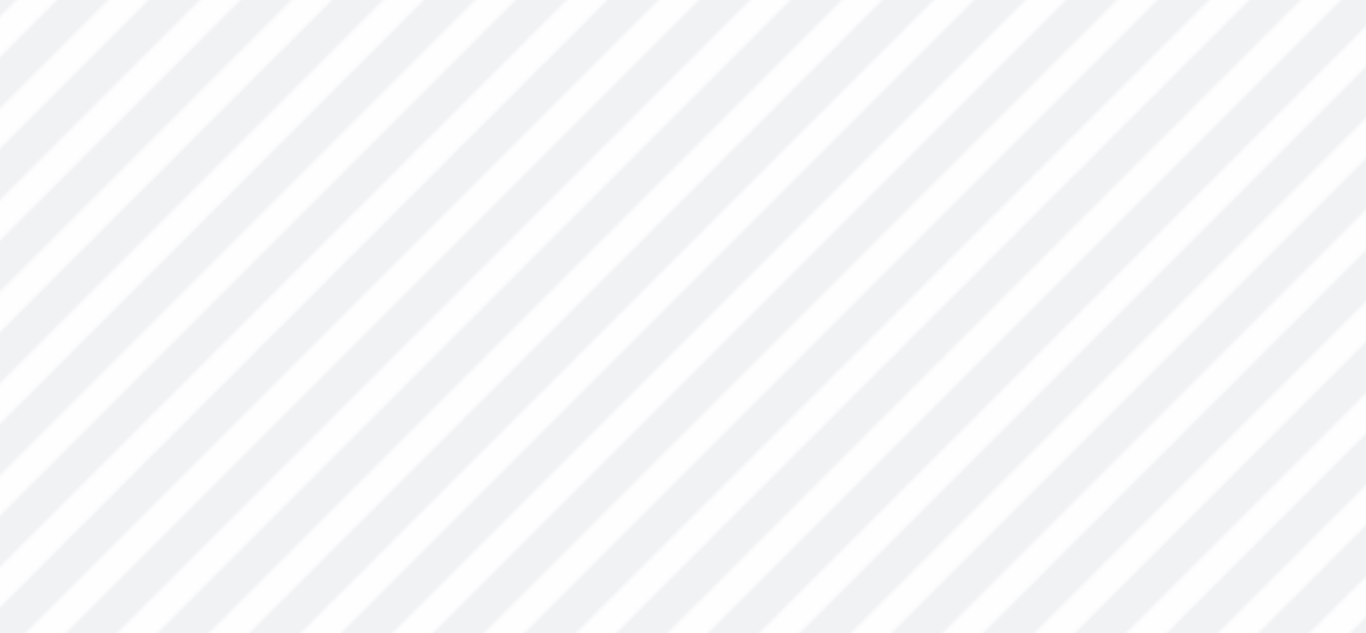 scroll, scrollTop: 338, scrollLeft: 0, axis: vertical 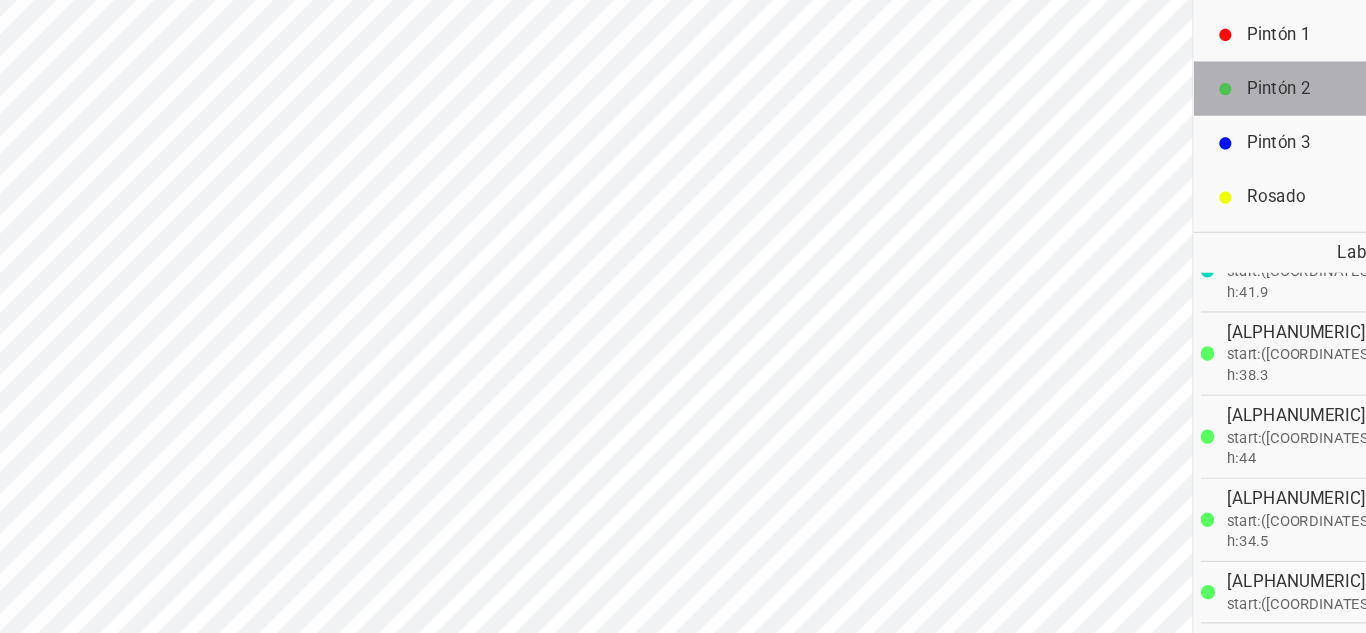 click on "Pintón 2" at bounding box center [1202, 181] 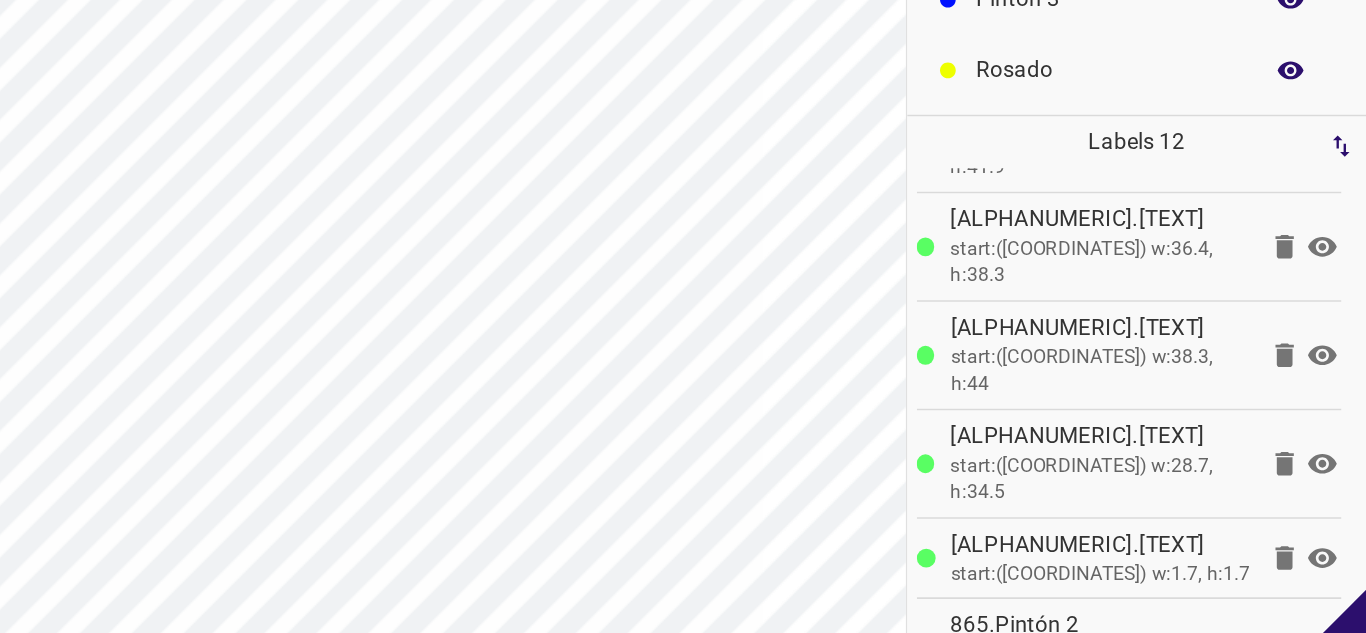 scroll, scrollTop: 0, scrollLeft: 0, axis: both 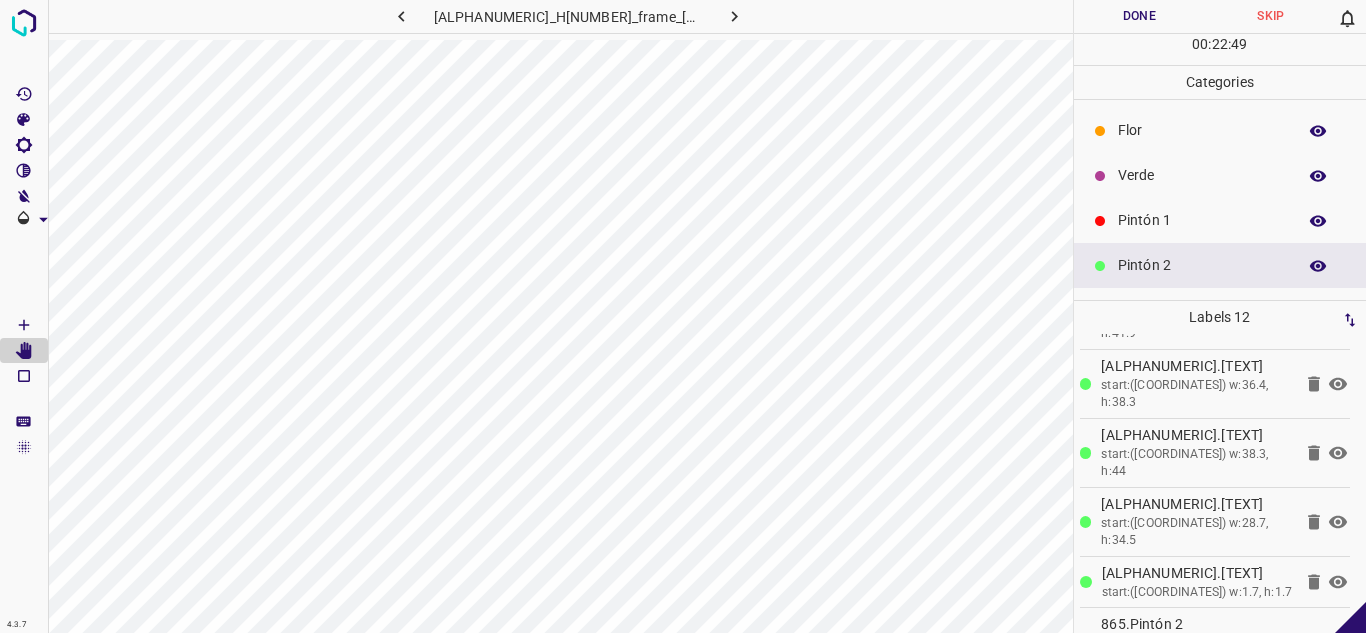 click on "Verde" at bounding box center (1202, 175) 